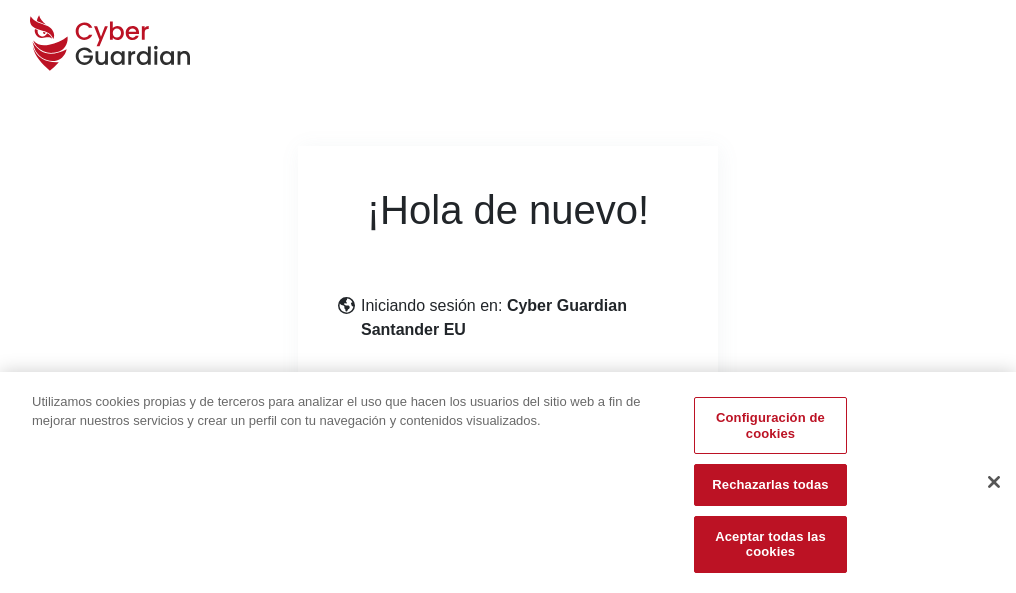 scroll, scrollTop: 245, scrollLeft: 0, axis: vertical 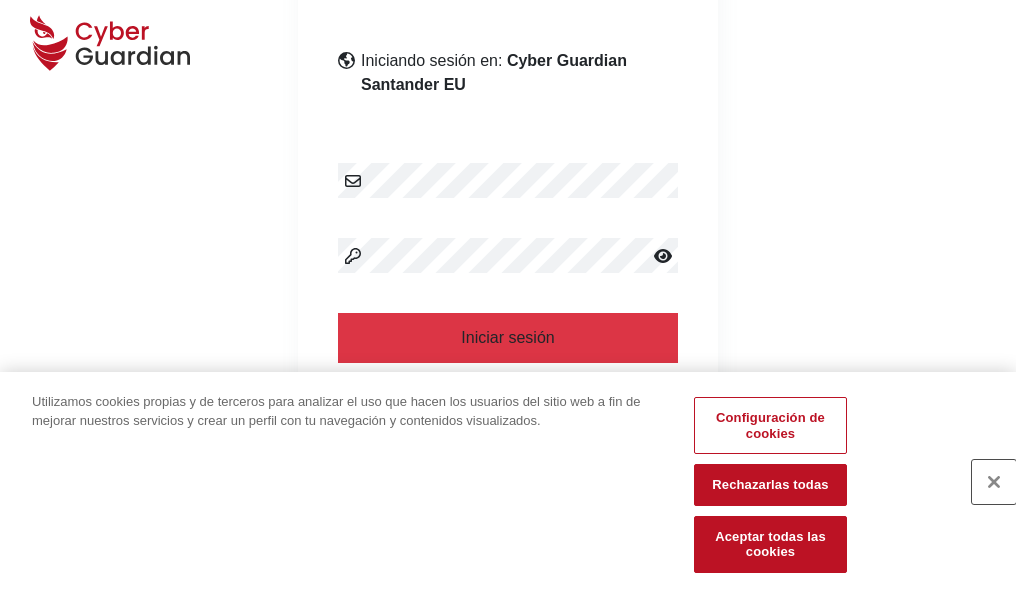 click at bounding box center (994, 482) 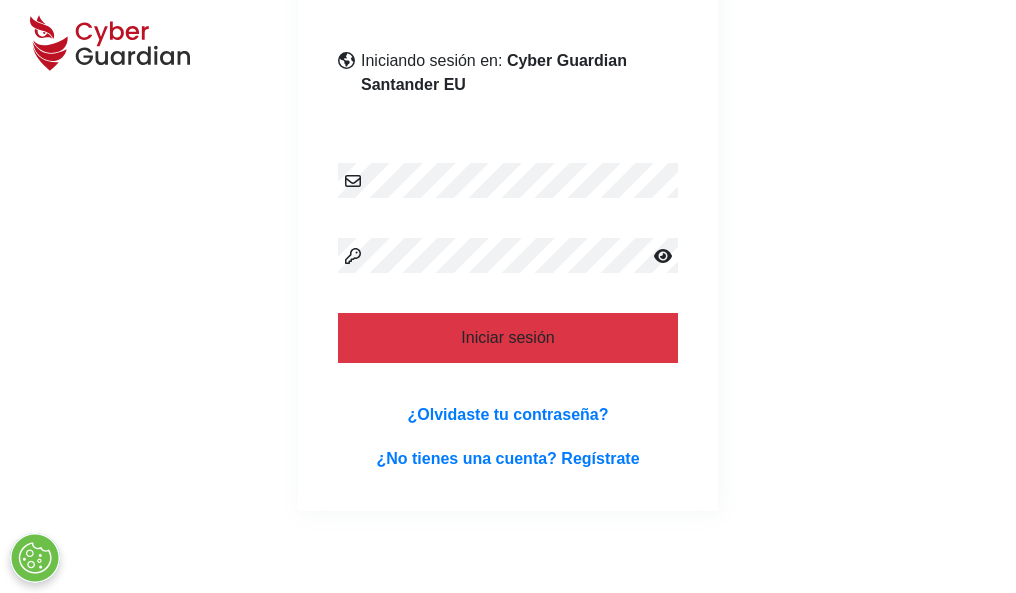 scroll, scrollTop: 389, scrollLeft: 0, axis: vertical 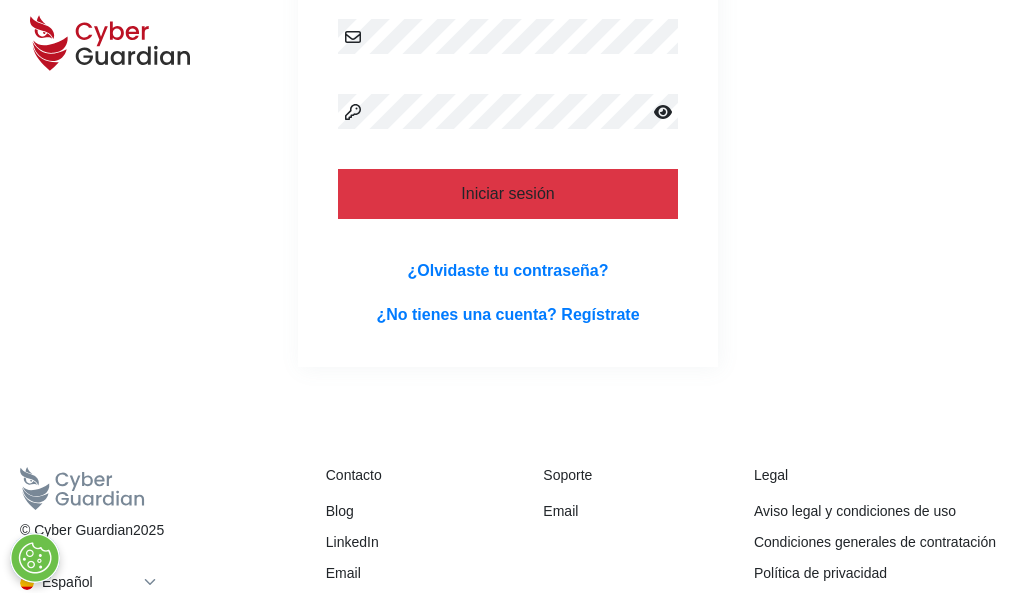 type 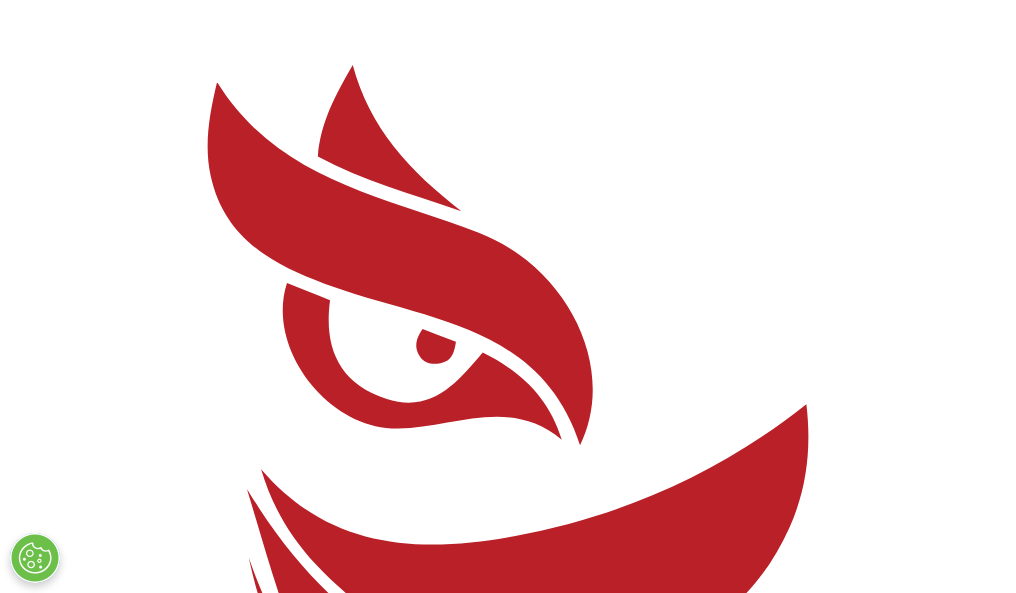 scroll, scrollTop: 0, scrollLeft: 0, axis: both 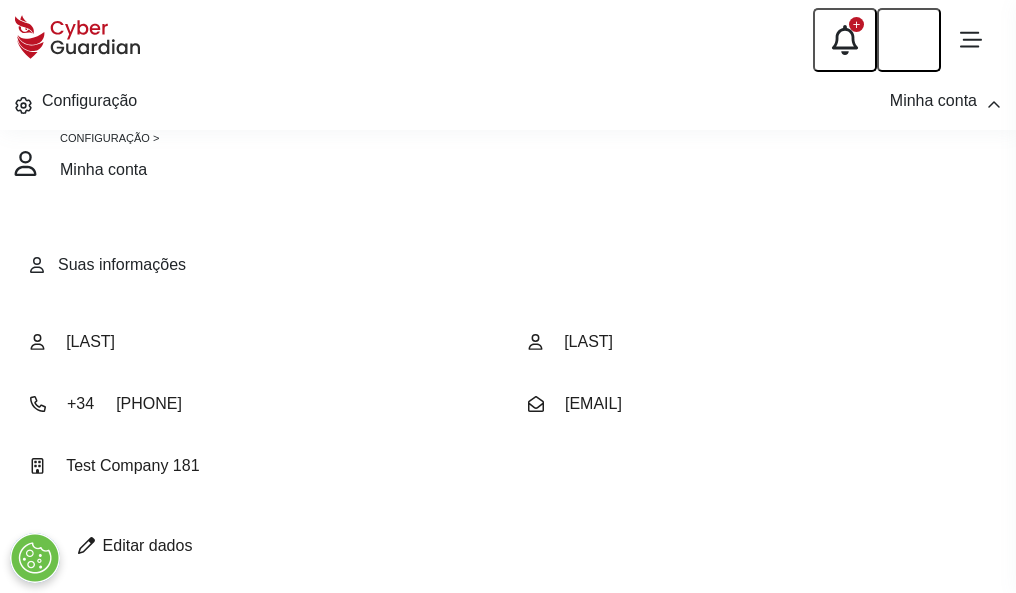 click at bounding box center [86, 545] 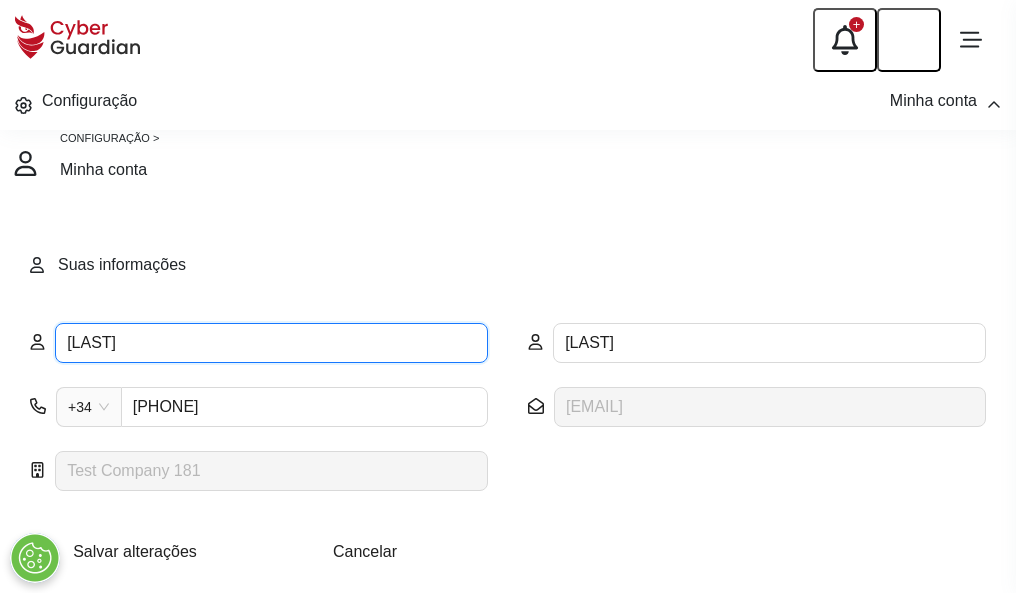 click on "[LAST]" at bounding box center (271, 343) 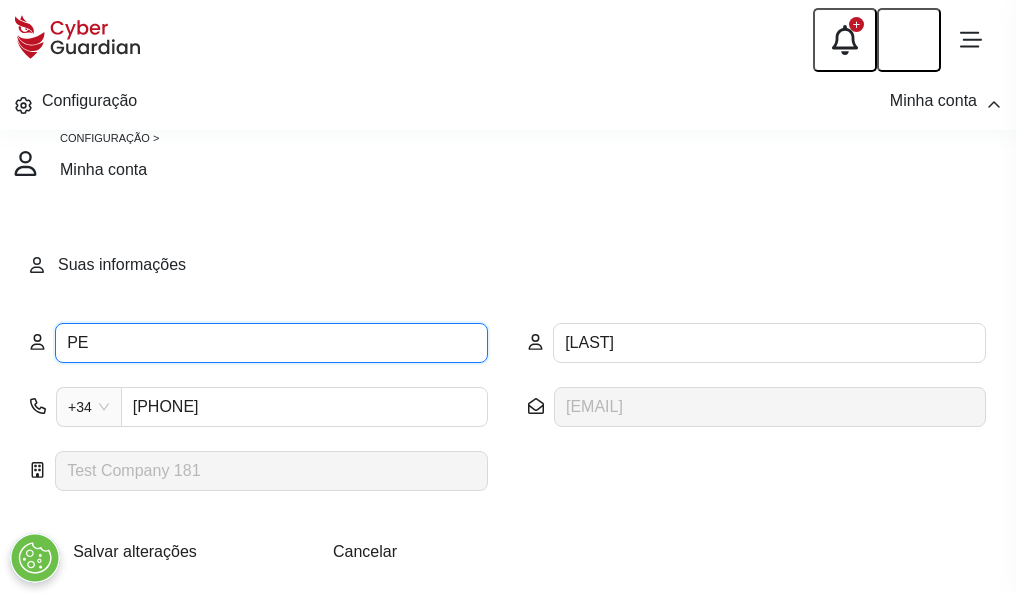 type on "P" 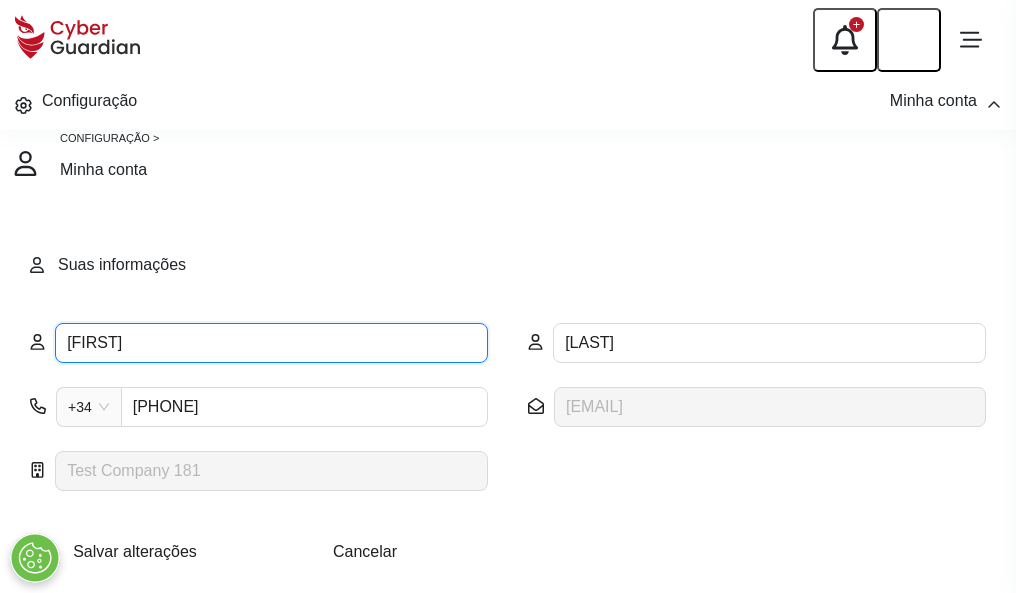 type on "[FIRST]" 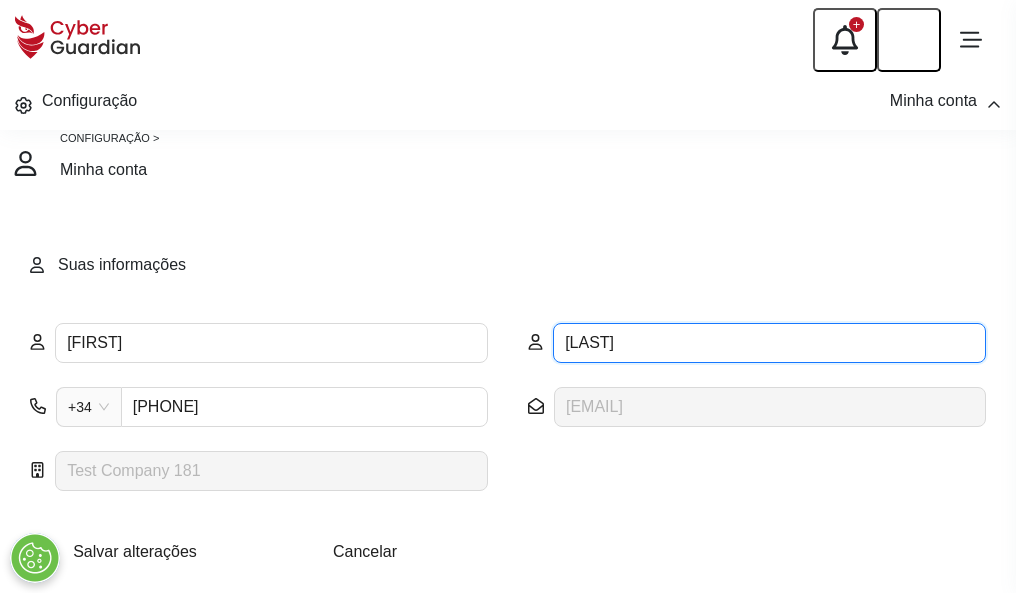 click on "[LAST]" at bounding box center [769, 343] 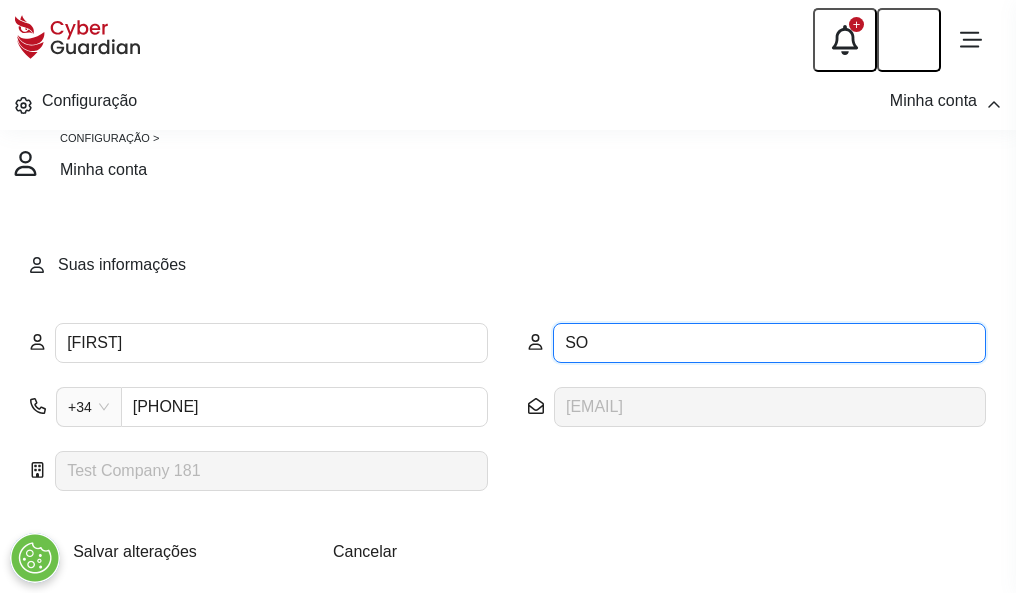 type on "S" 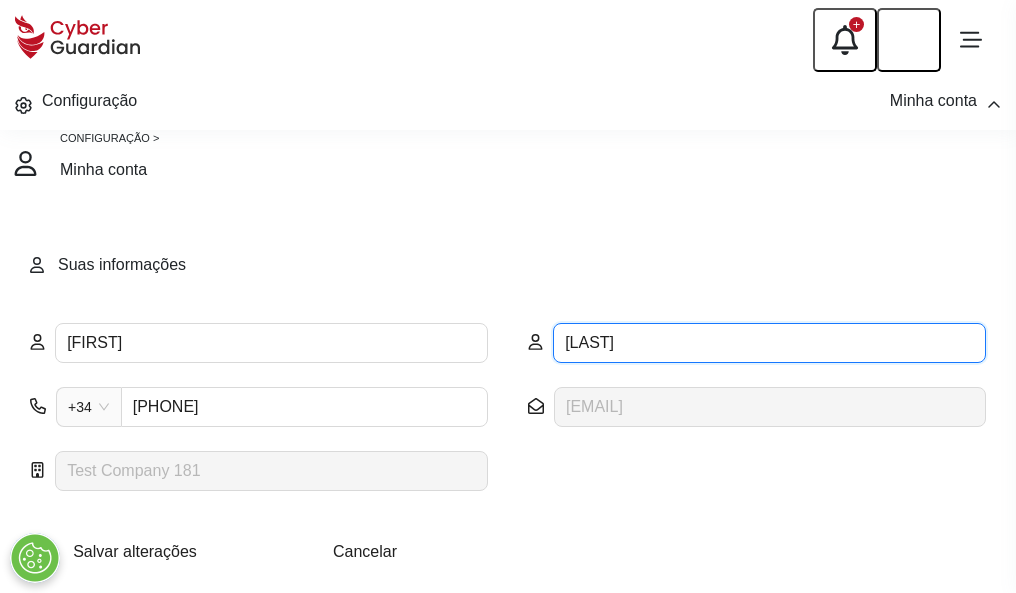 type on "[LAST]" 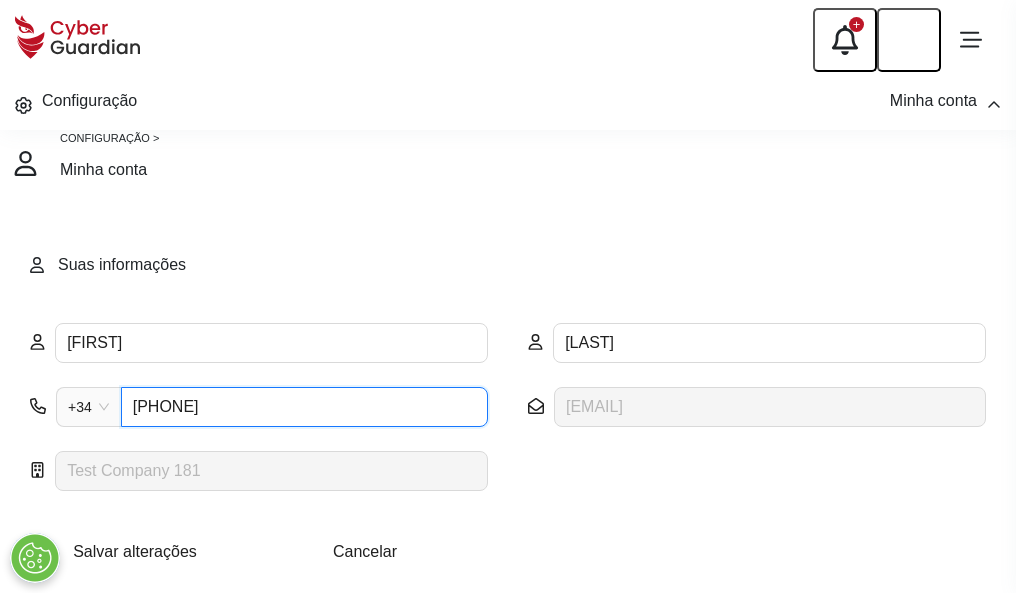 click on "977292246" at bounding box center [304, 407] 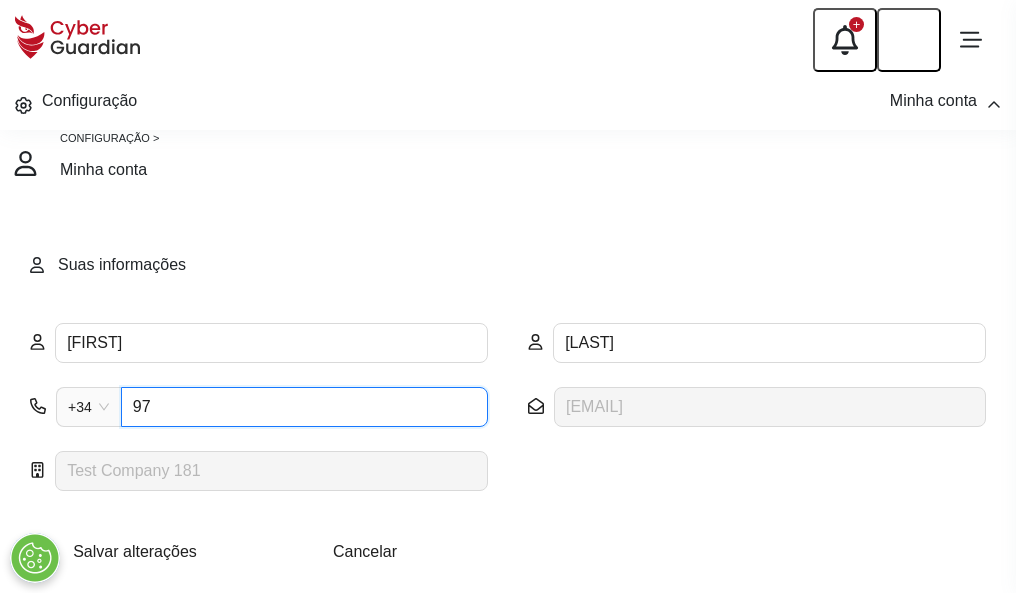 type on "9" 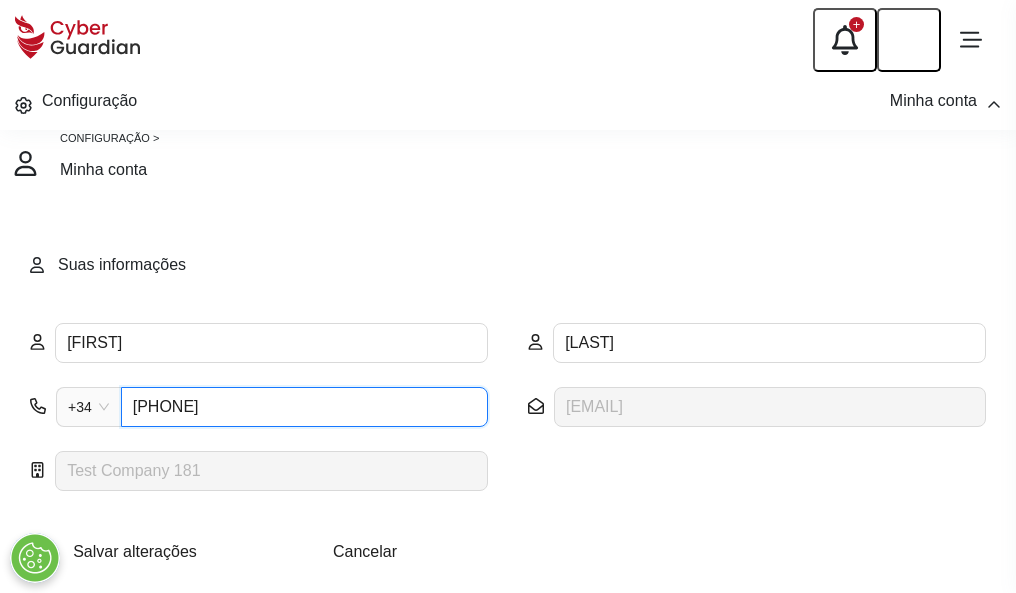 type on "946608887" 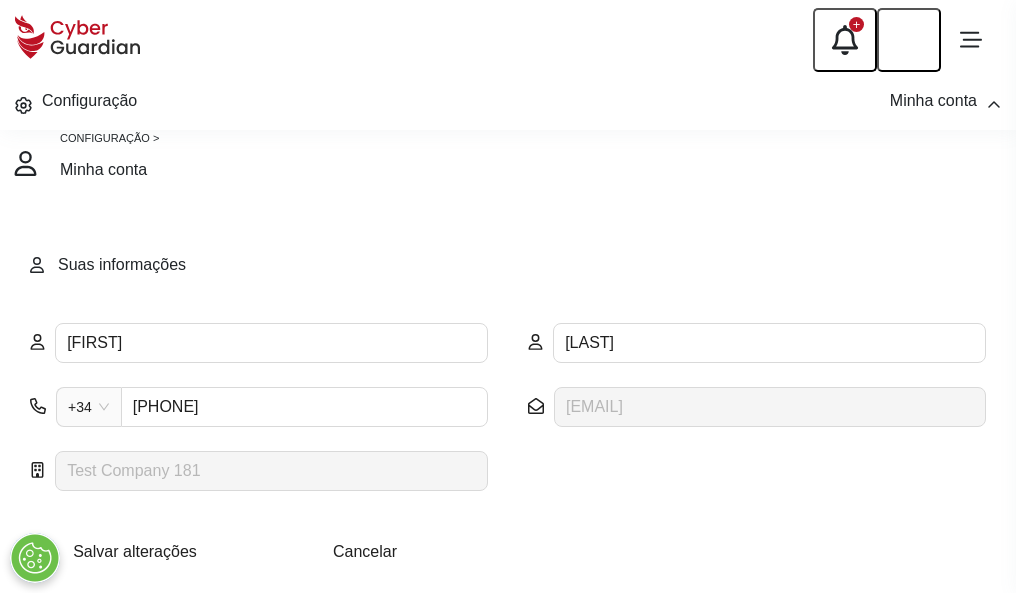 click on "Salvar alterações" at bounding box center (135, 551) 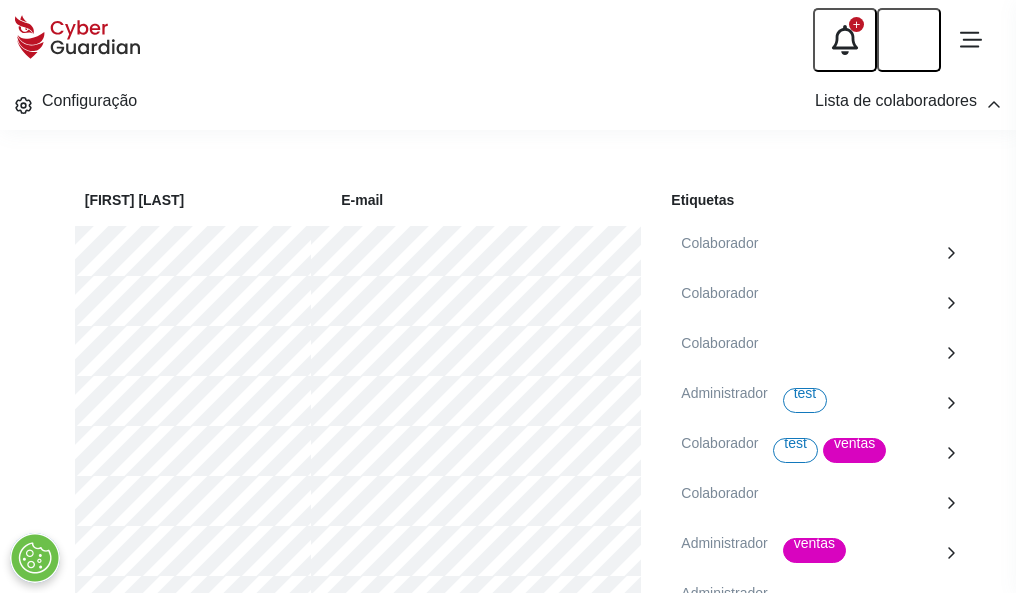 scroll, scrollTop: 906, scrollLeft: 0, axis: vertical 